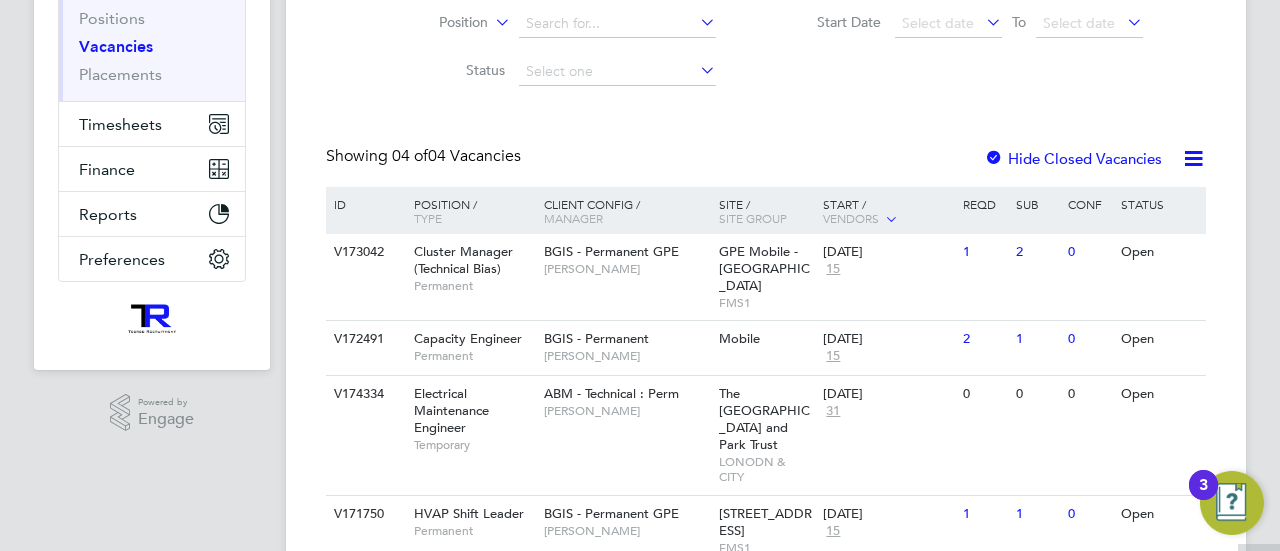 scroll, scrollTop: 342, scrollLeft: 0, axis: vertical 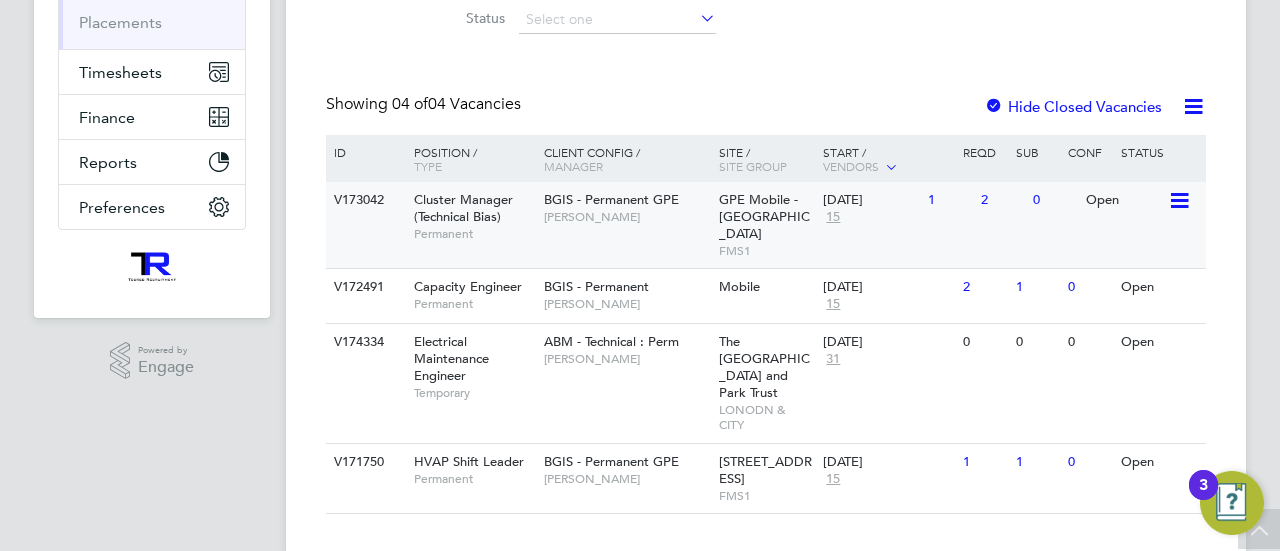 click on "BGIS - Permanent GPE" 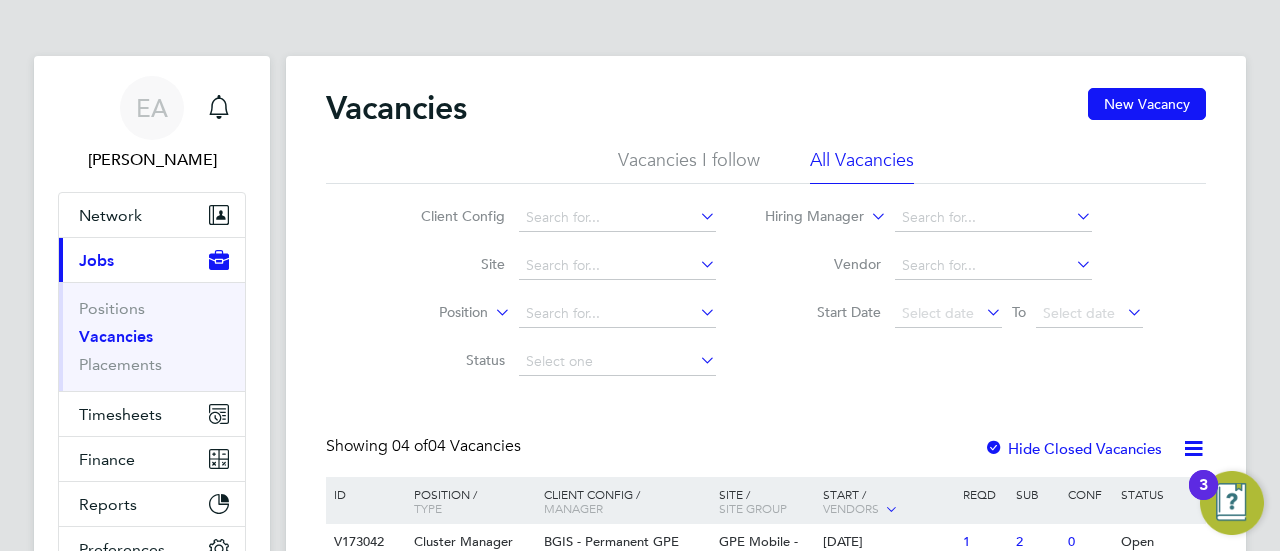 scroll, scrollTop: 342, scrollLeft: 0, axis: vertical 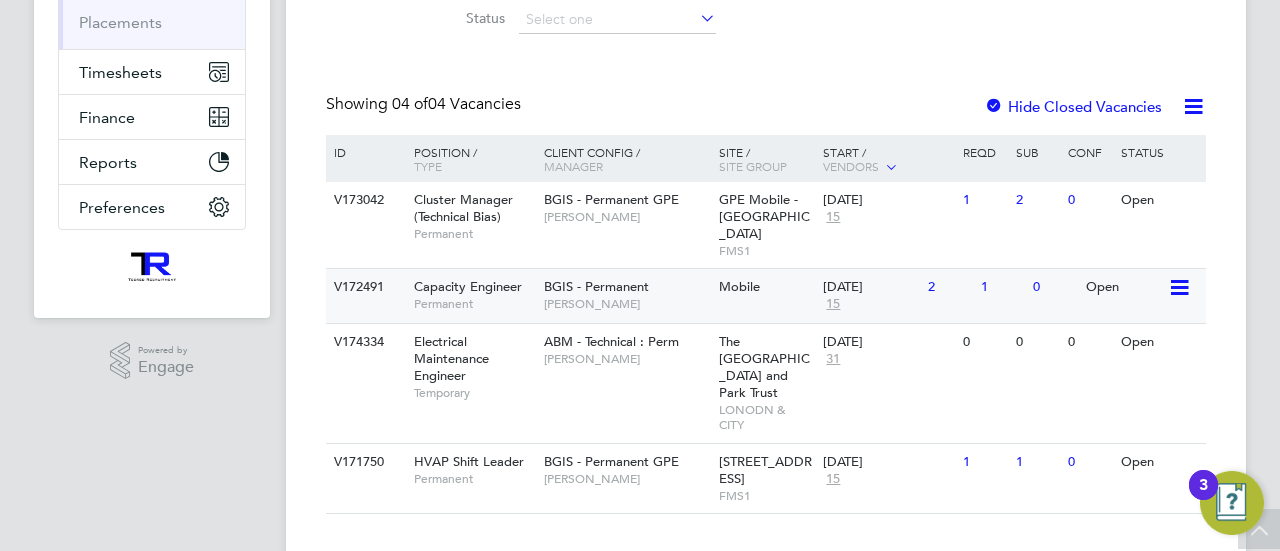 click on "BGIS - Permanent" 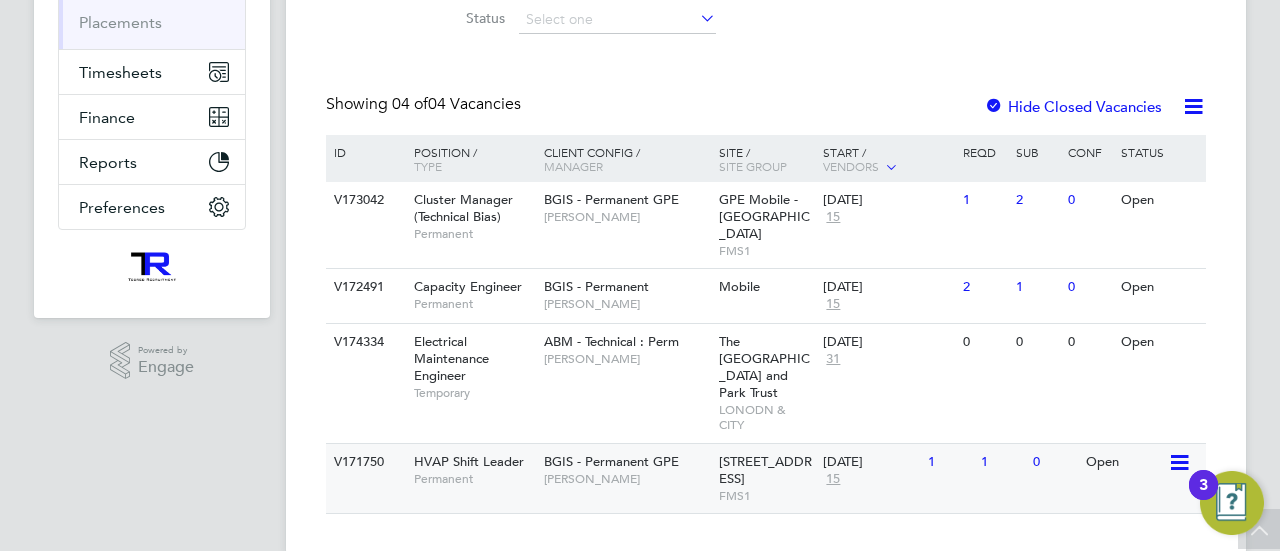 click on "Nick Guest" 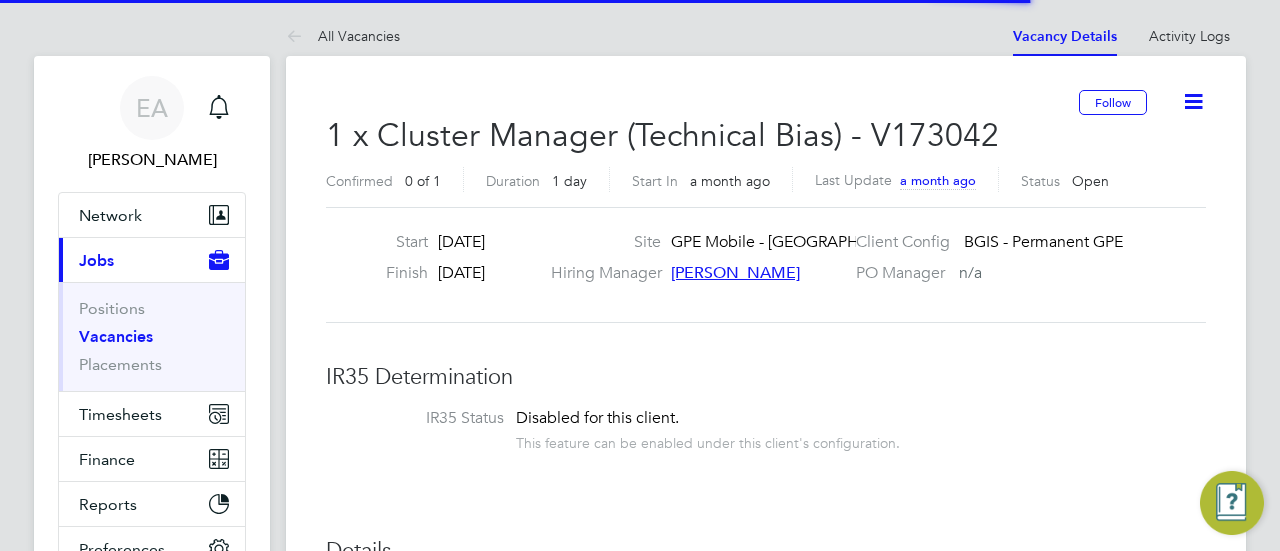 scroll, scrollTop: 600, scrollLeft: 0, axis: vertical 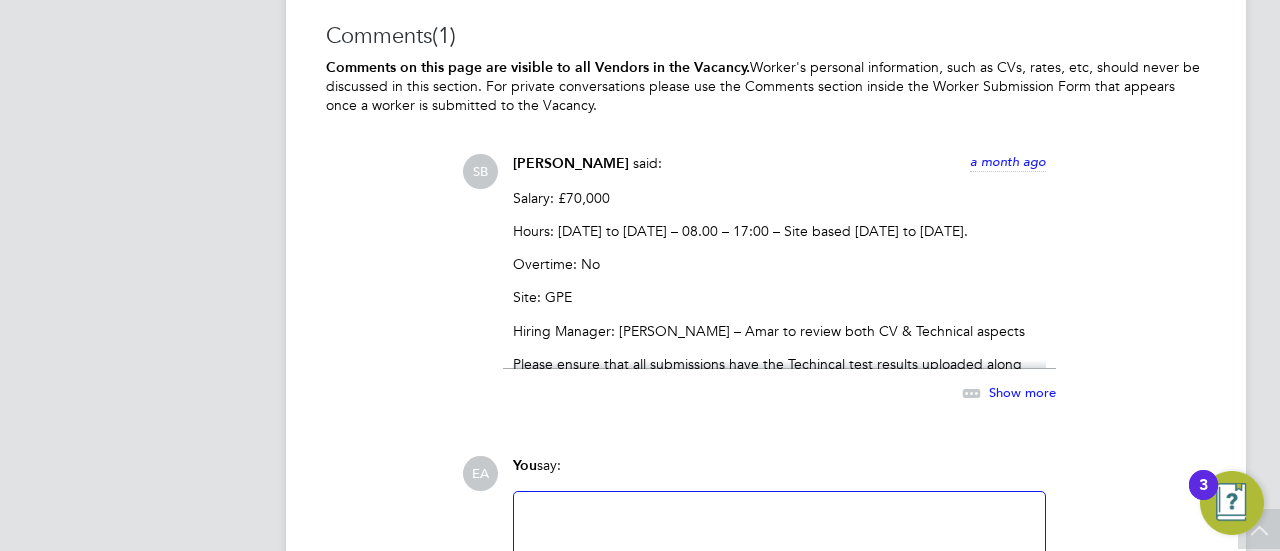 click on "Show more" 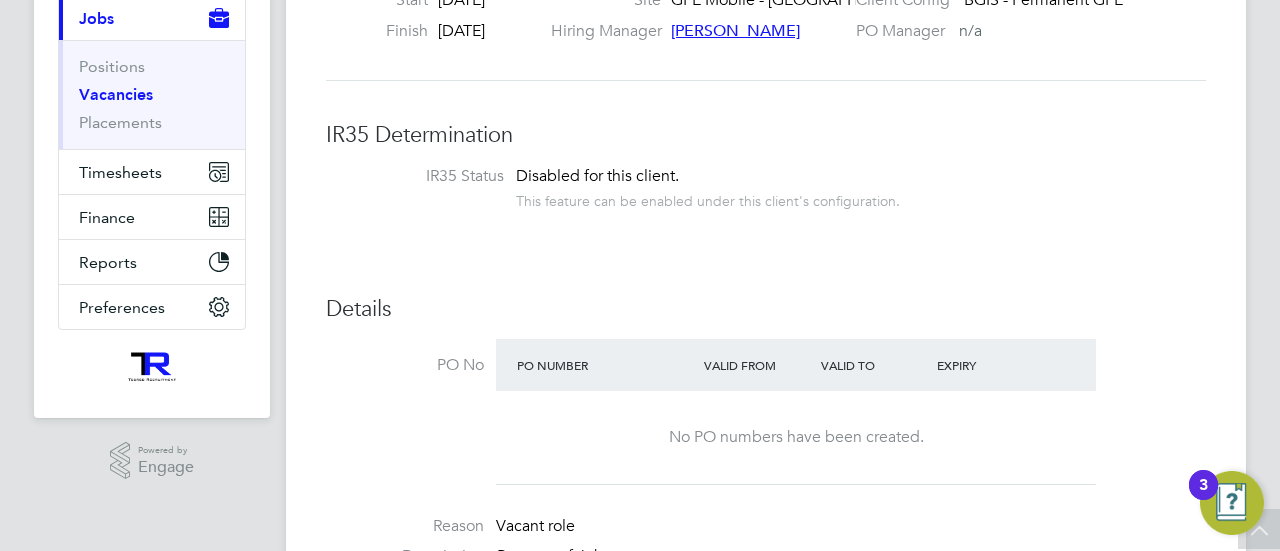 scroll, scrollTop: 0, scrollLeft: 0, axis: both 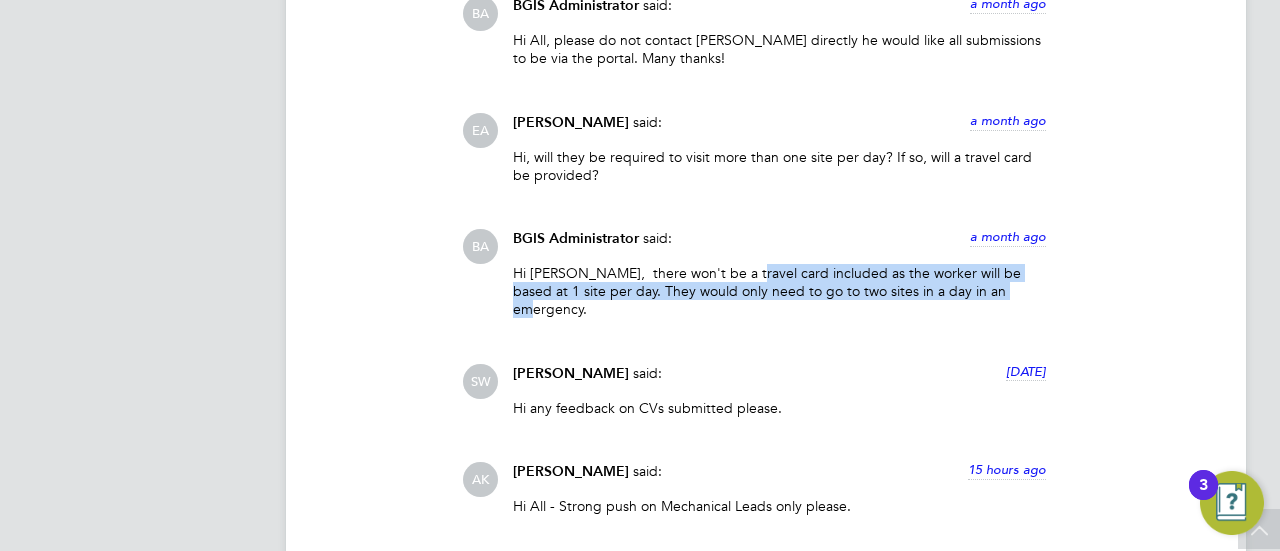 drag, startPoint x: 981, startPoint y: 243, endPoint x: 720, endPoint y: 225, distance: 261.61996 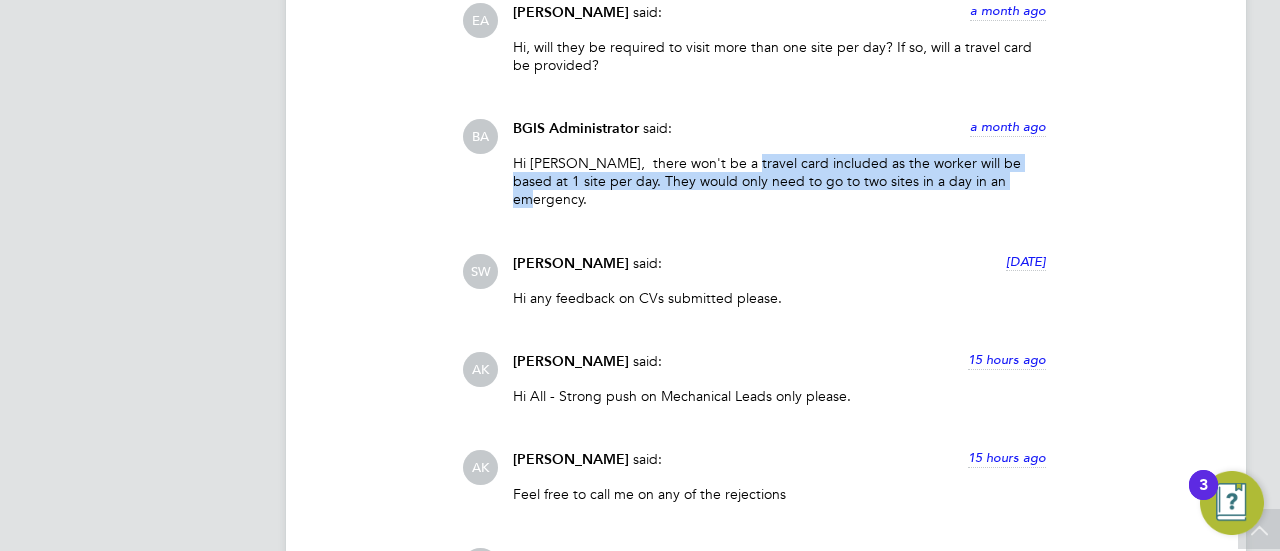 scroll, scrollTop: 4500, scrollLeft: 0, axis: vertical 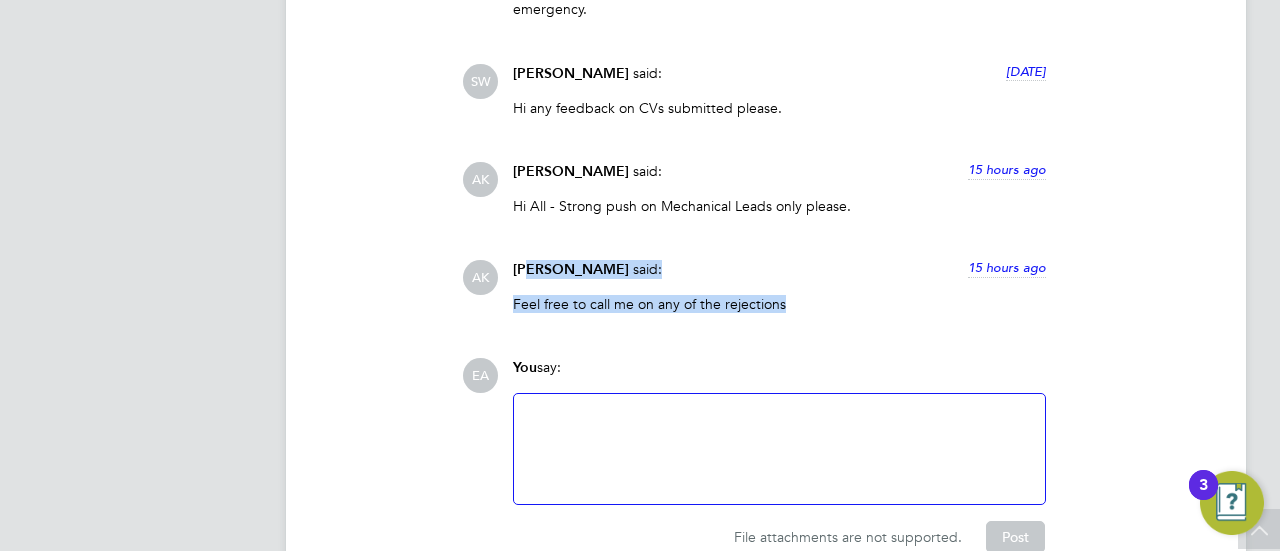 drag, startPoint x: 797, startPoint y: 246, endPoint x: 537, endPoint y: 217, distance: 261.6123 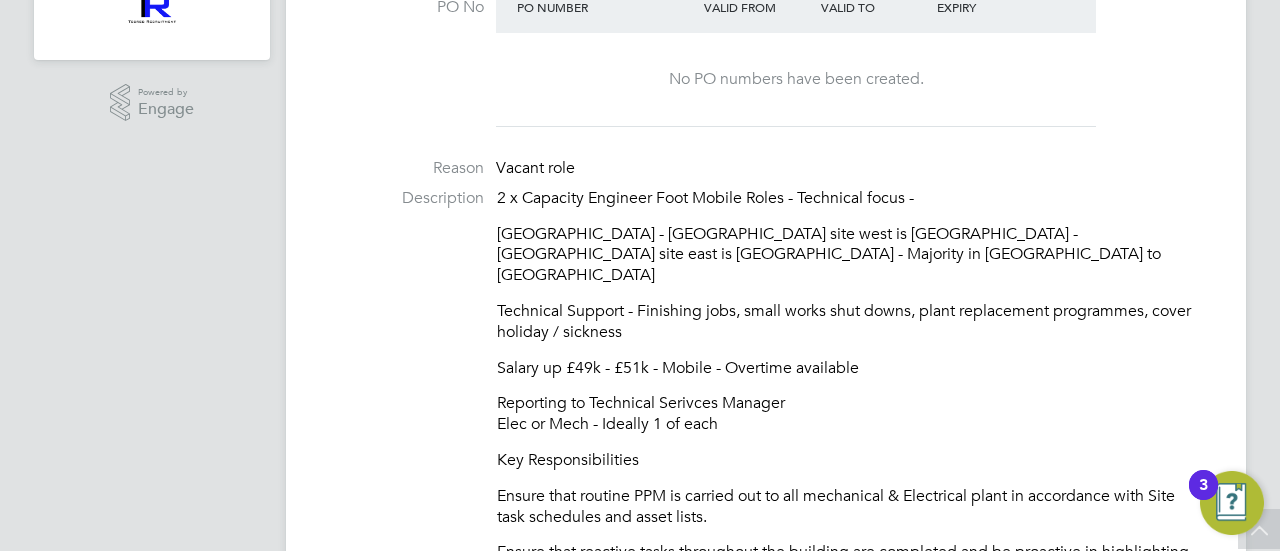scroll, scrollTop: 0, scrollLeft: 0, axis: both 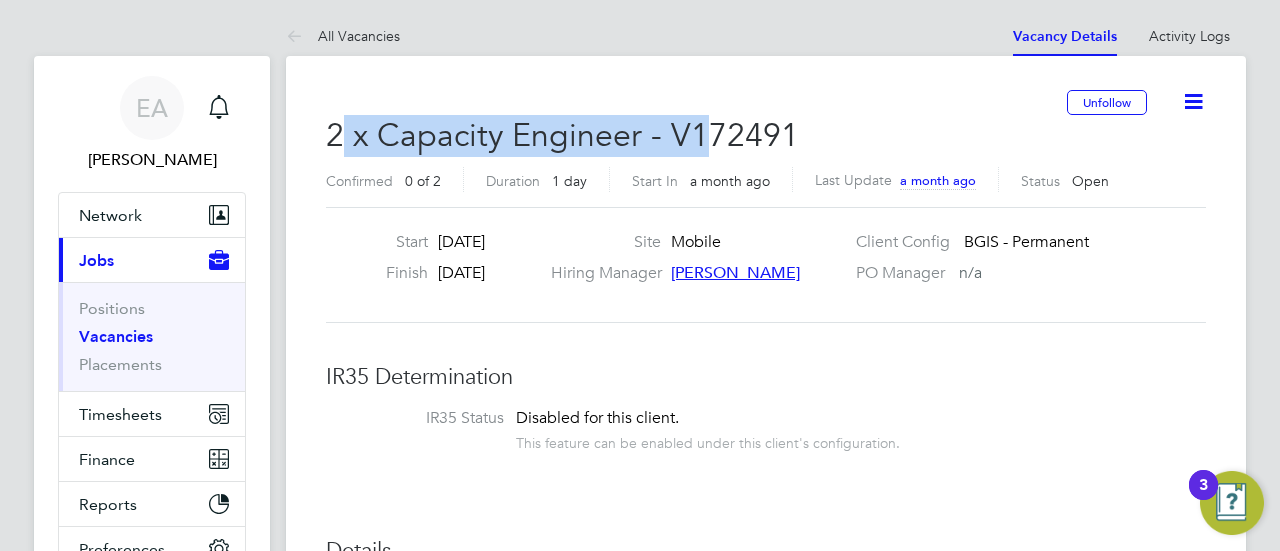 drag, startPoint x: 337, startPoint y: 130, endPoint x: 702, endPoint y: 131, distance: 365.00137 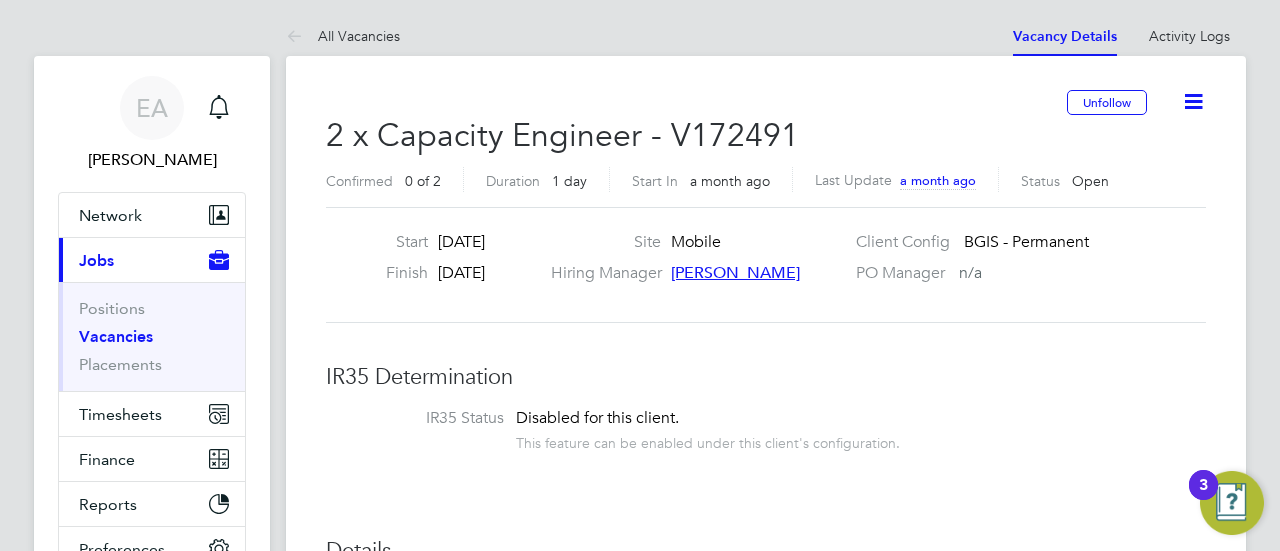 click on "Unfollow" 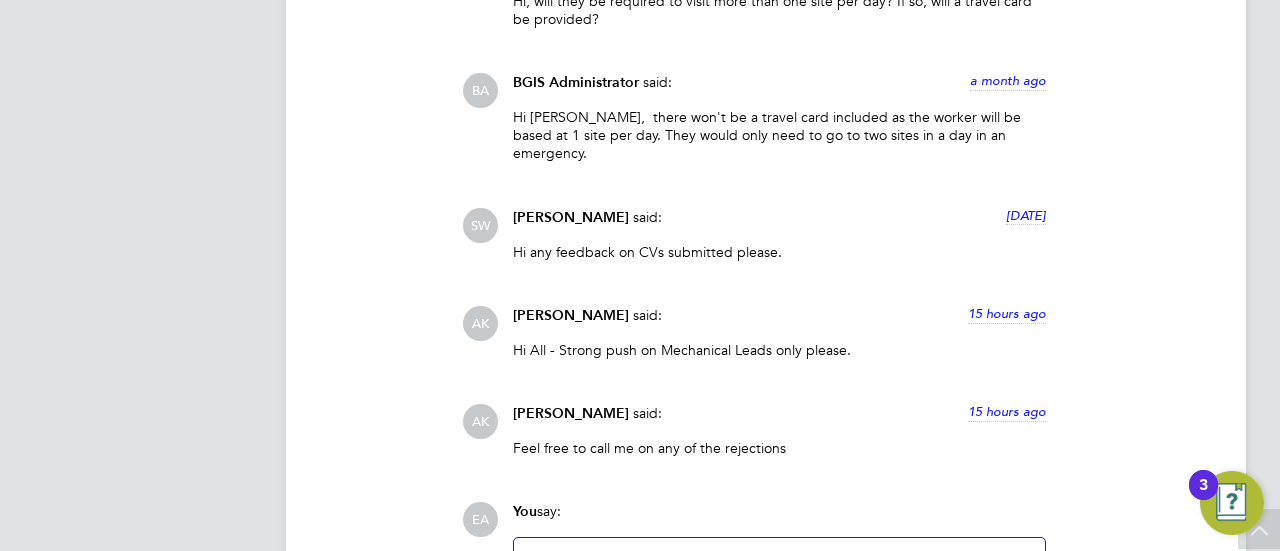 scroll, scrollTop: 4400, scrollLeft: 0, axis: vertical 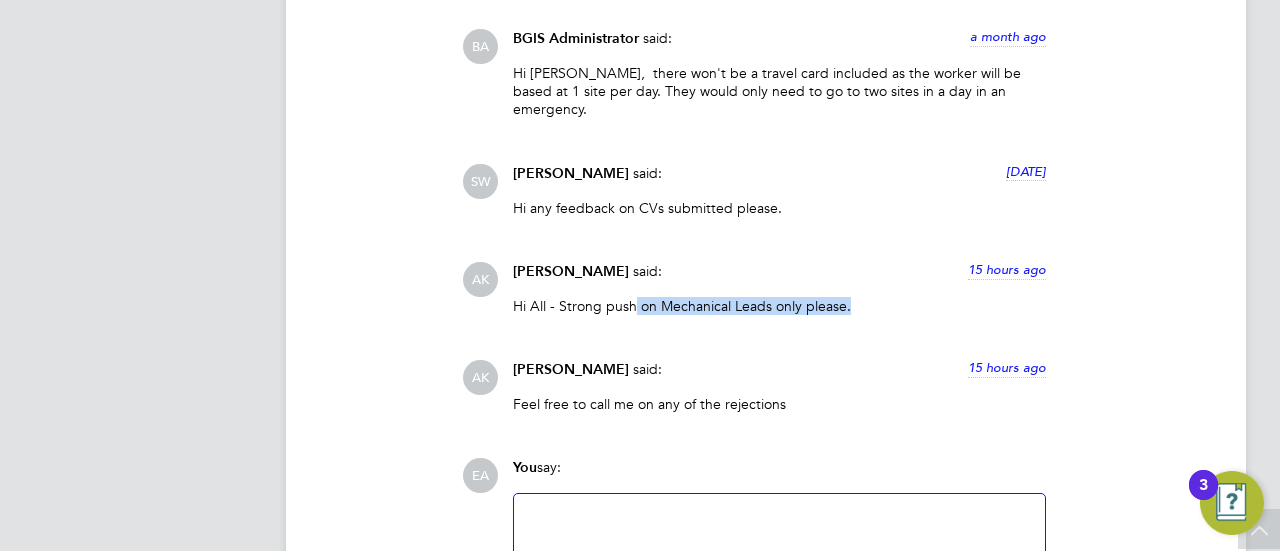 drag, startPoint x: 635, startPoint y: 241, endPoint x: 847, endPoint y: 247, distance: 212.08488 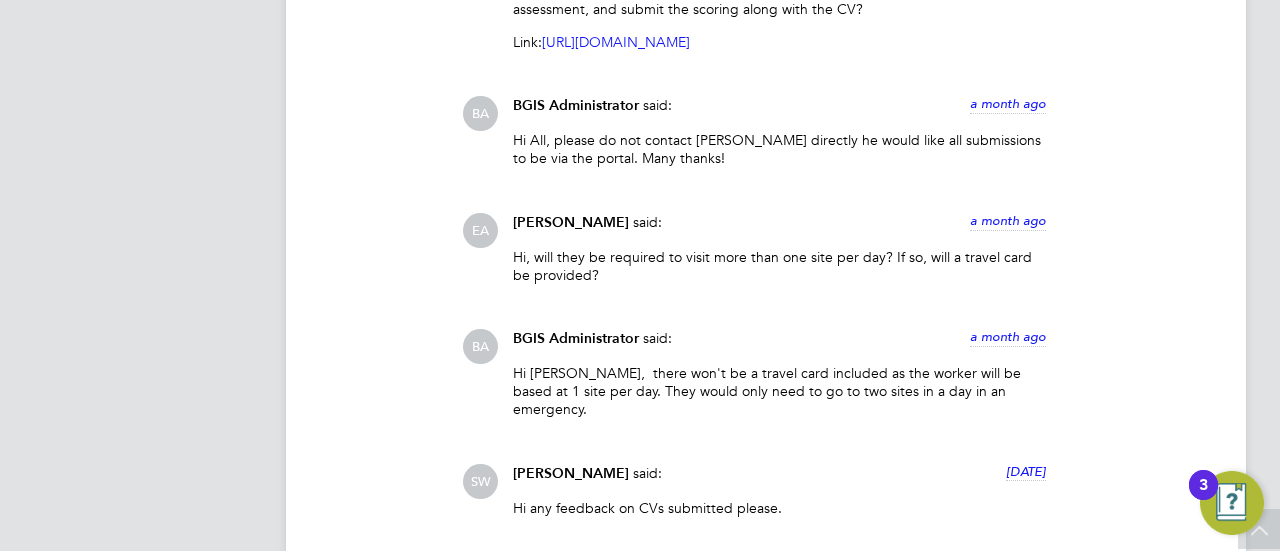 scroll, scrollTop: 4300, scrollLeft: 0, axis: vertical 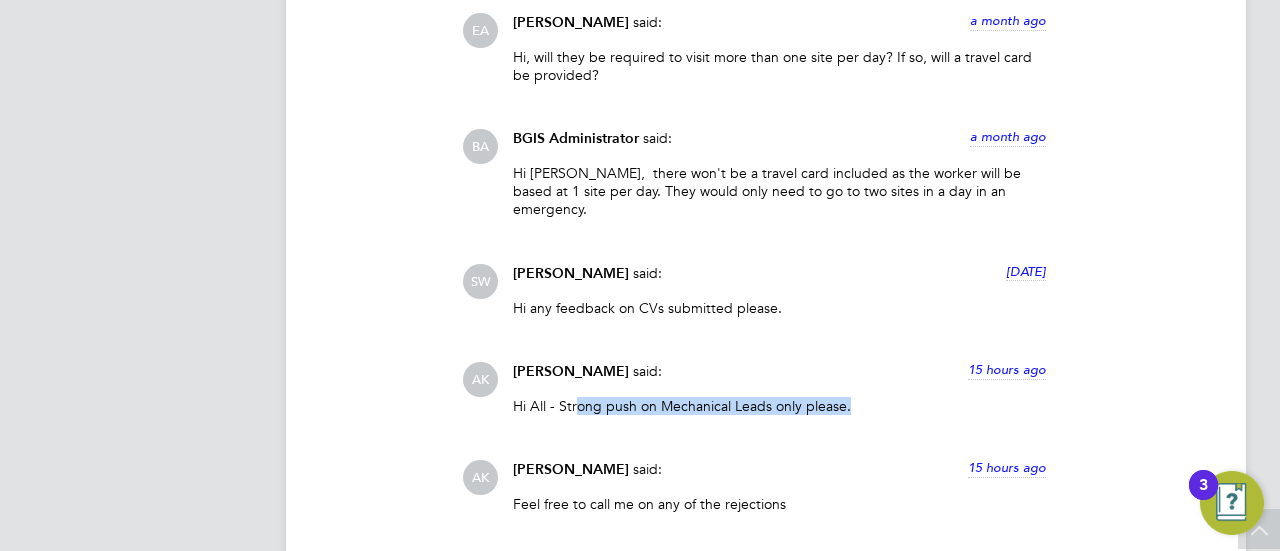 drag, startPoint x: 578, startPoint y: 343, endPoint x: 876, endPoint y: 339, distance: 298.02686 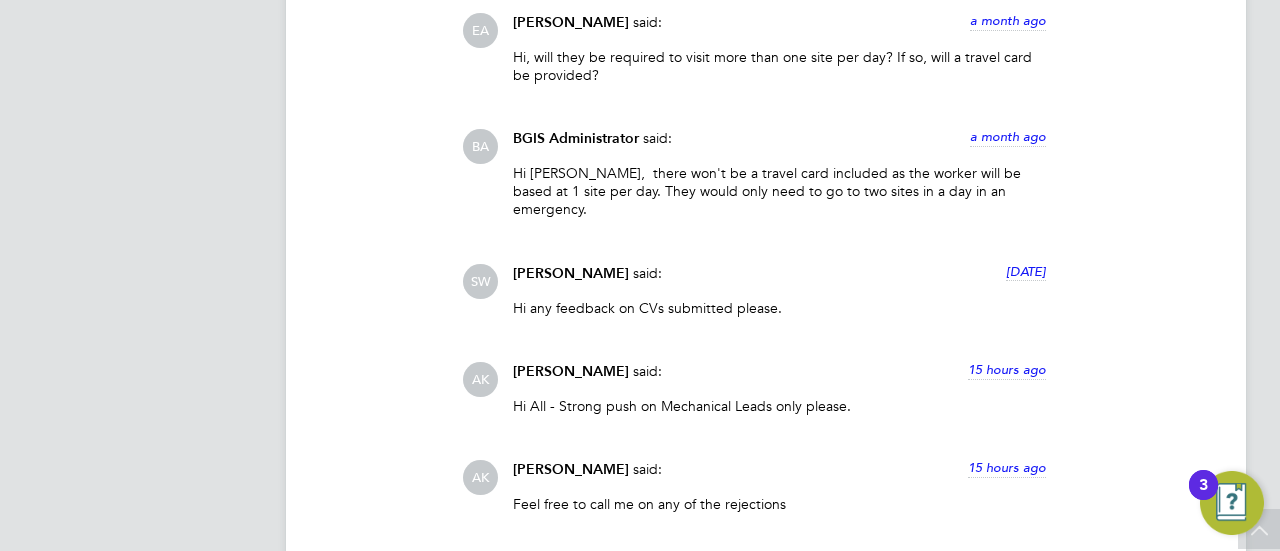 click on "Hi All - Strong push on Mechanical Leads only please." 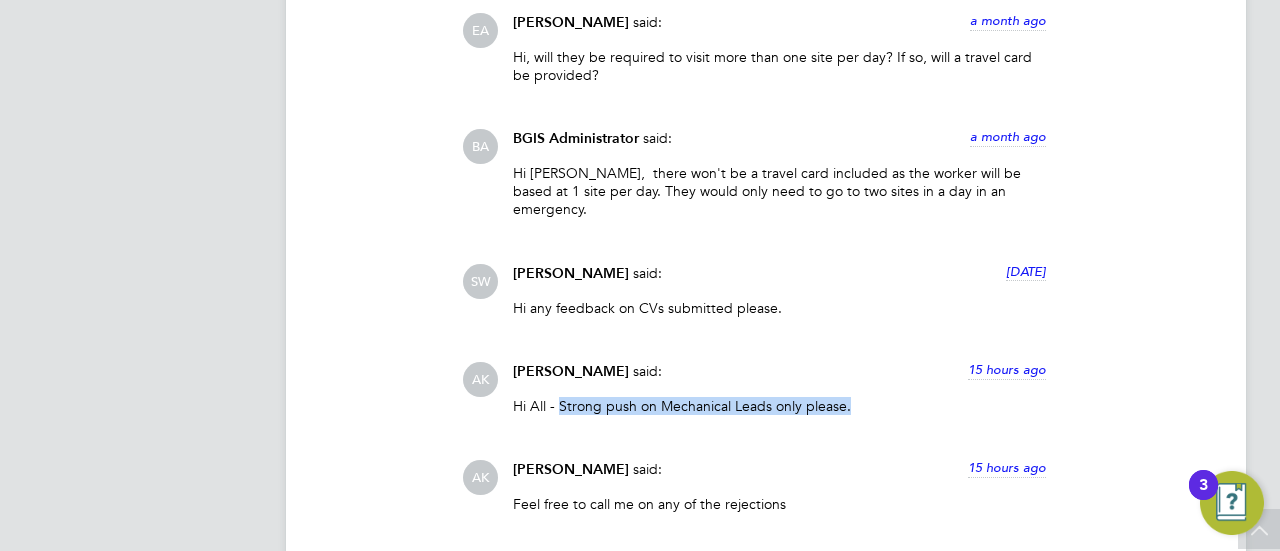 drag, startPoint x: 560, startPoint y: 337, endPoint x: 936, endPoint y: 352, distance: 376.29907 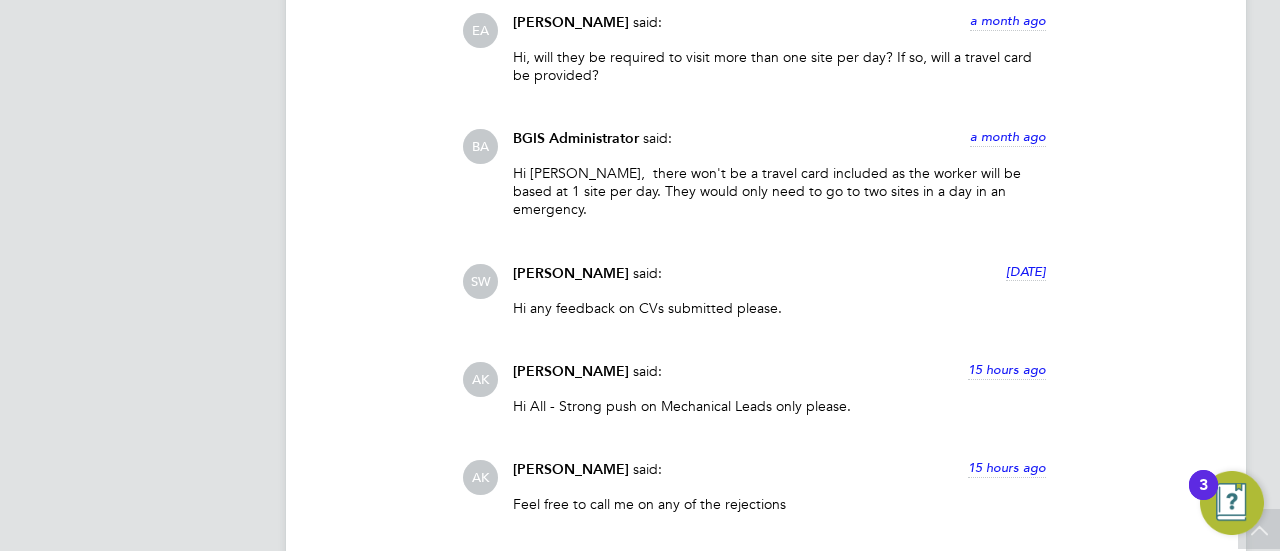 click on "Amar Kayani   said:   15 hours ago" 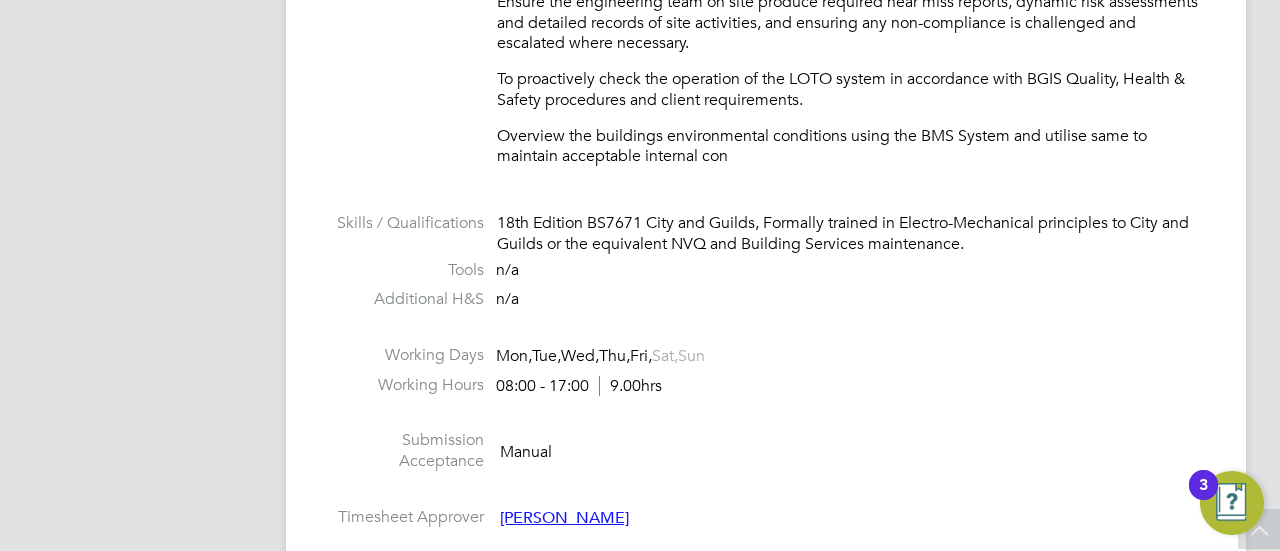 scroll, scrollTop: 2100, scrollLeft: 0, axis: vertical 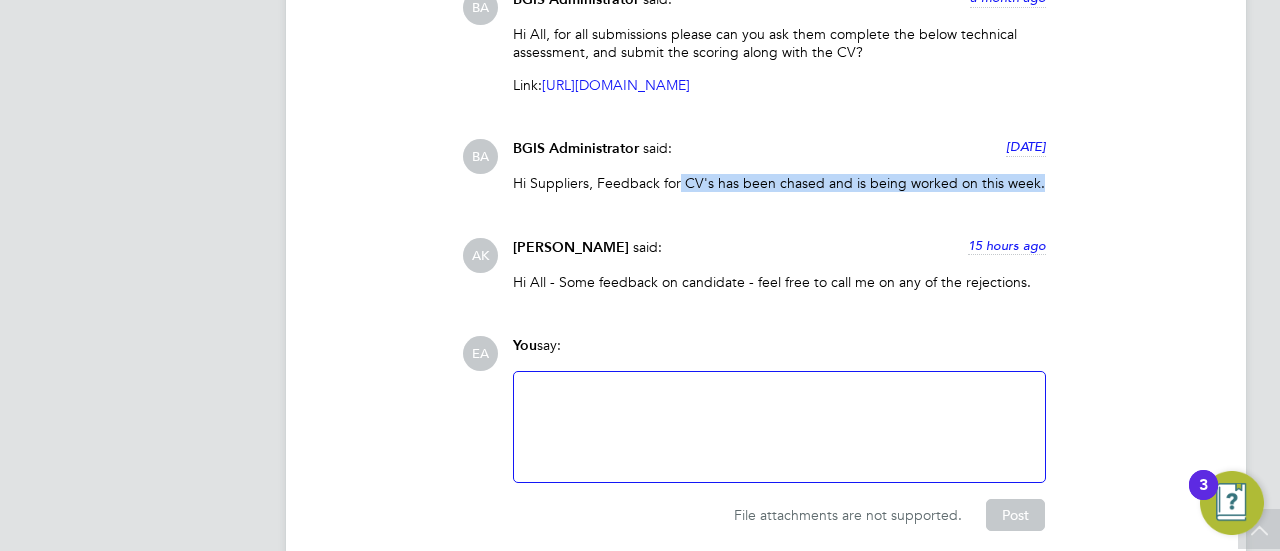 drag, startPoint x: 678, startPoint y: 179, endPoint x: 1132, endPoint y: 177, distance: 454.0044 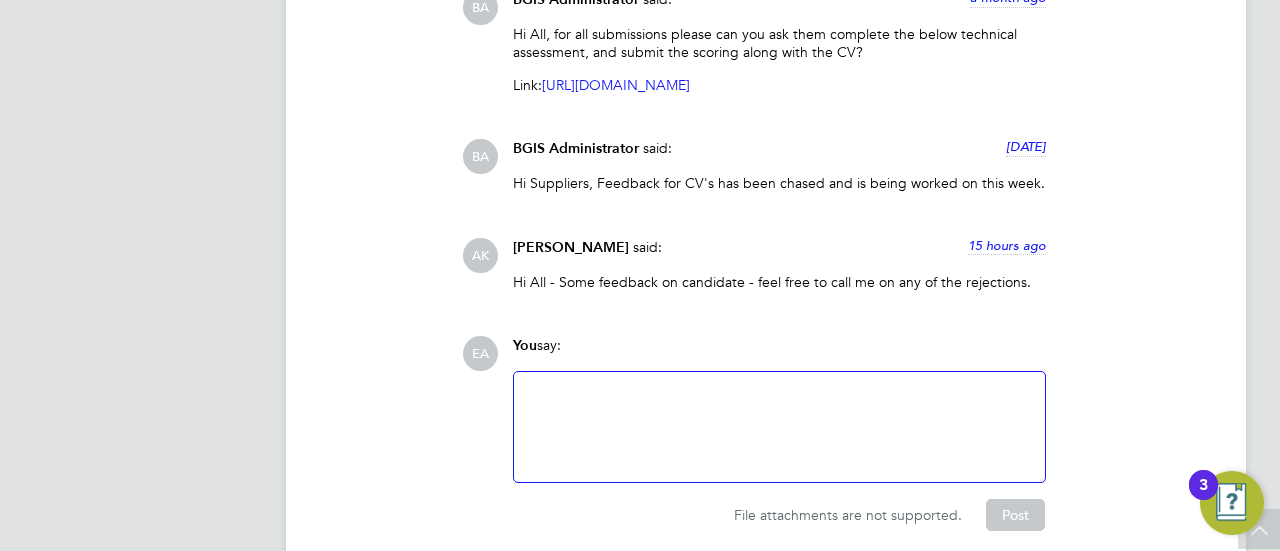 click on "BA BGIS Administrator   said:   15 days ago Hi Suppliers, Feedback for CV's has been chased and is being worked on this week. Show more" 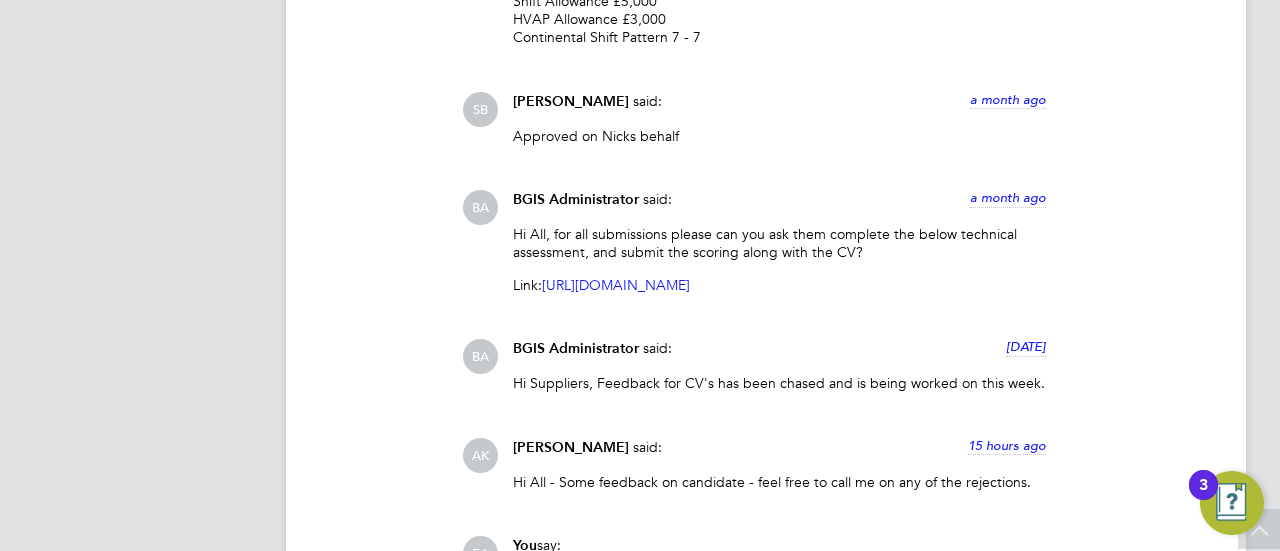 scroll, scrollTop: 2876, scrollLeft: 0, axis: vertical 